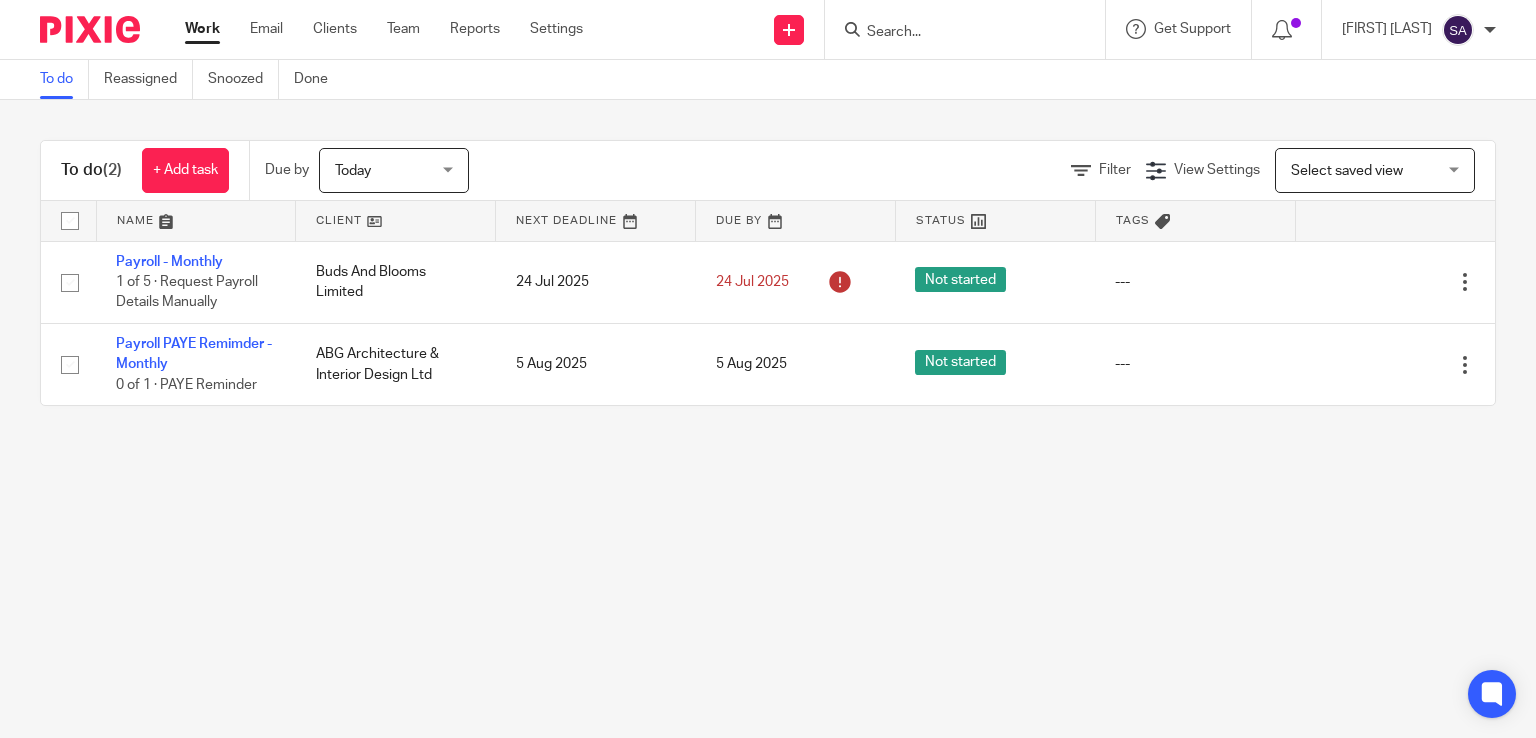 scroll, scrollTop: 0, scrollLeft: 0, axis: both 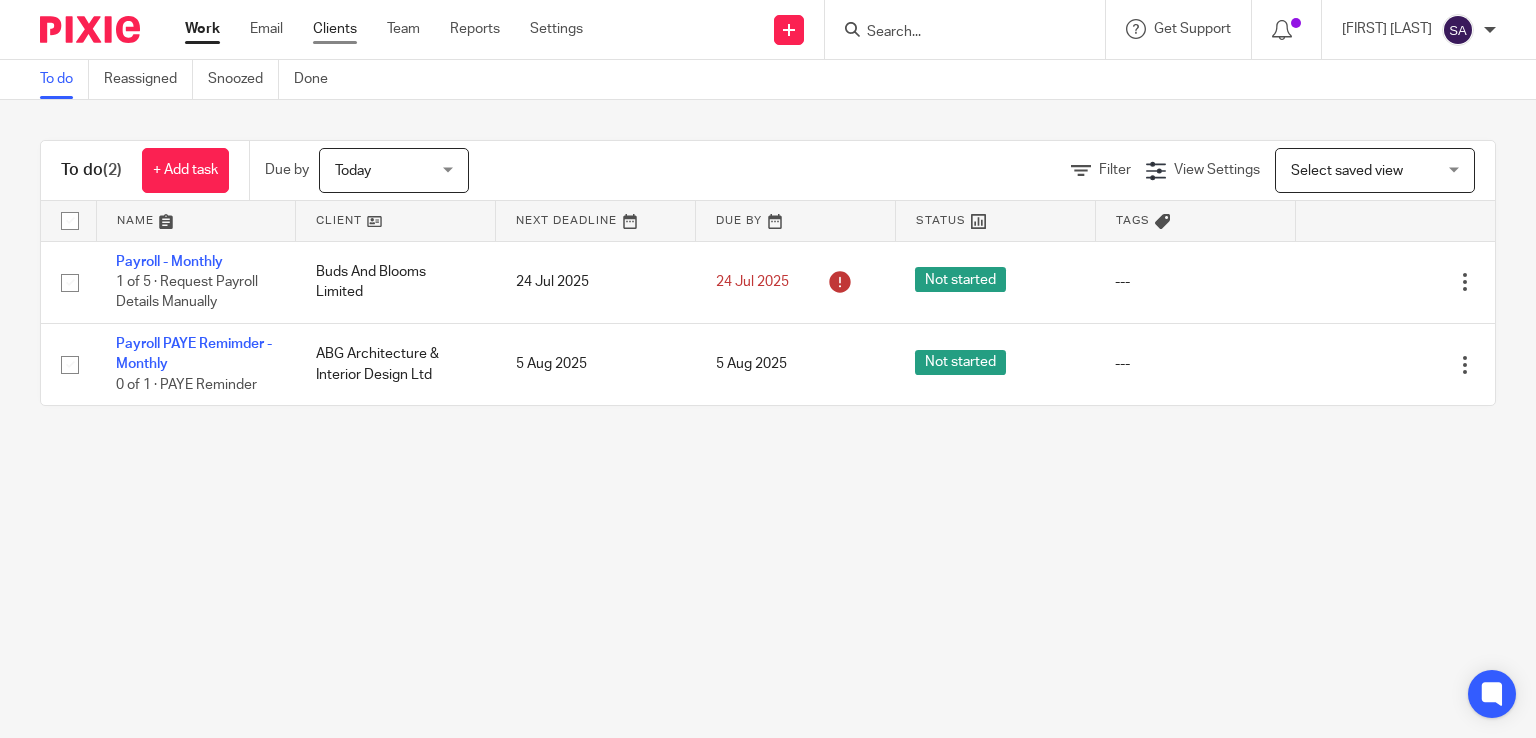 click on "Clients" at bounding box center [335, 29] 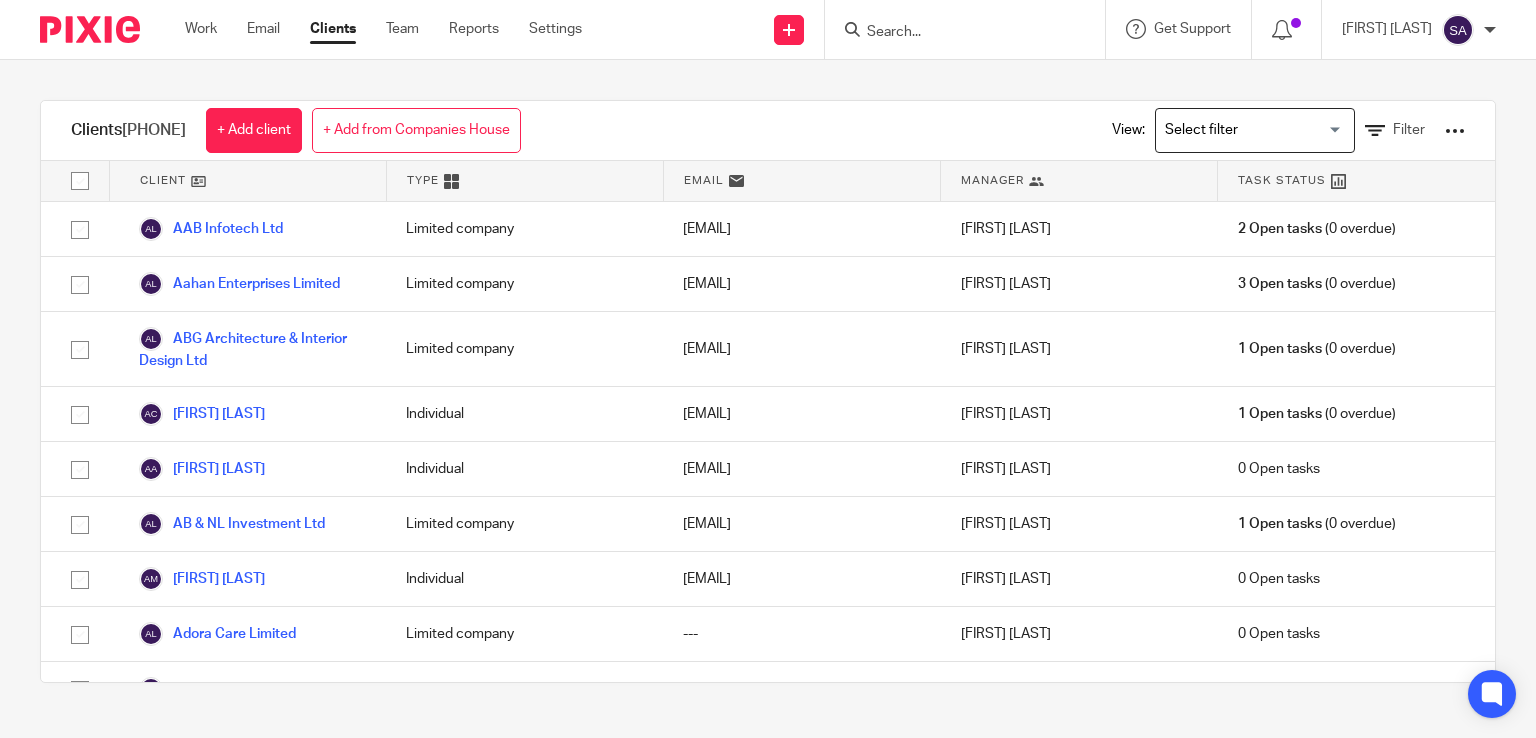 scroll, scrollTop: 0, scrollLeft: 0, axis: both 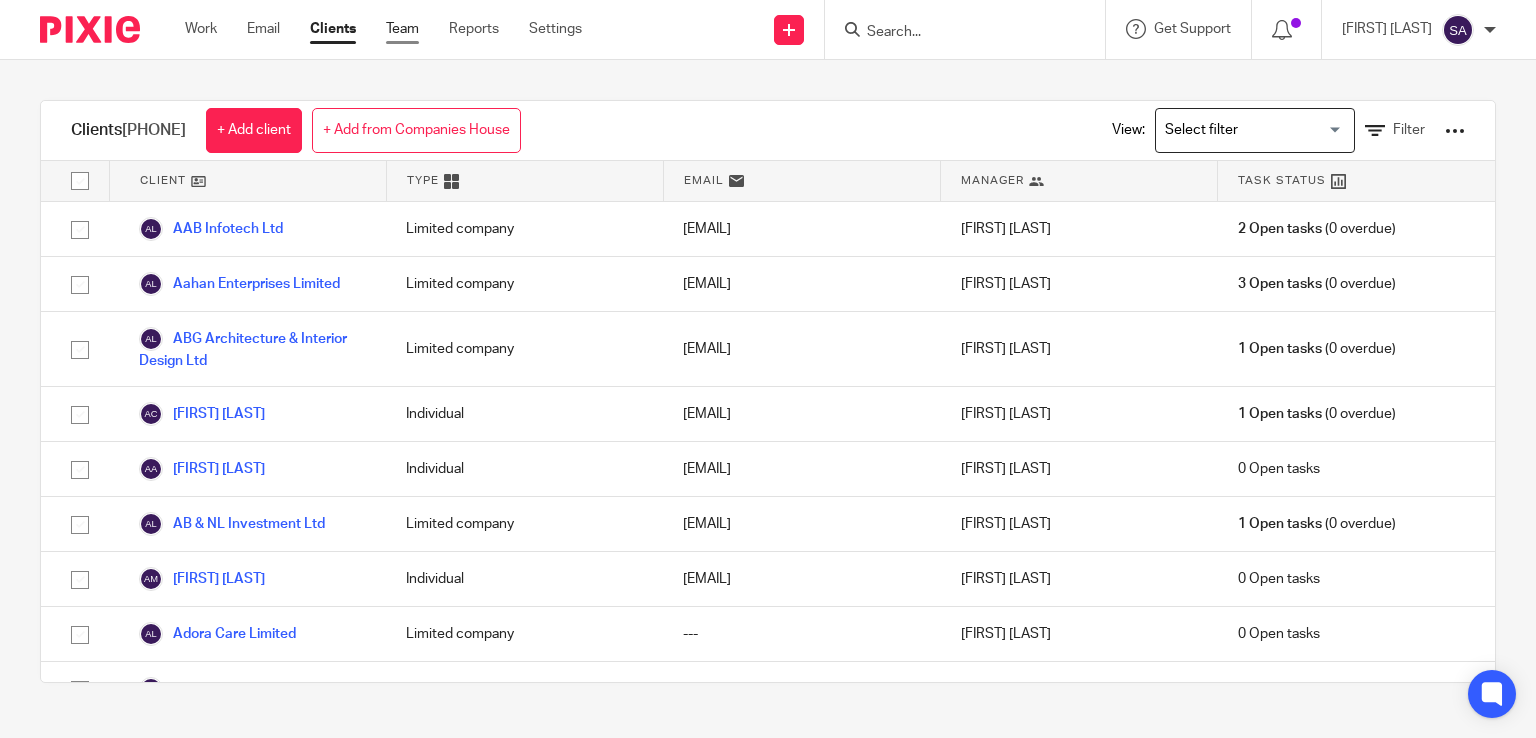 click on "Team" at bounding box center (402, 29) 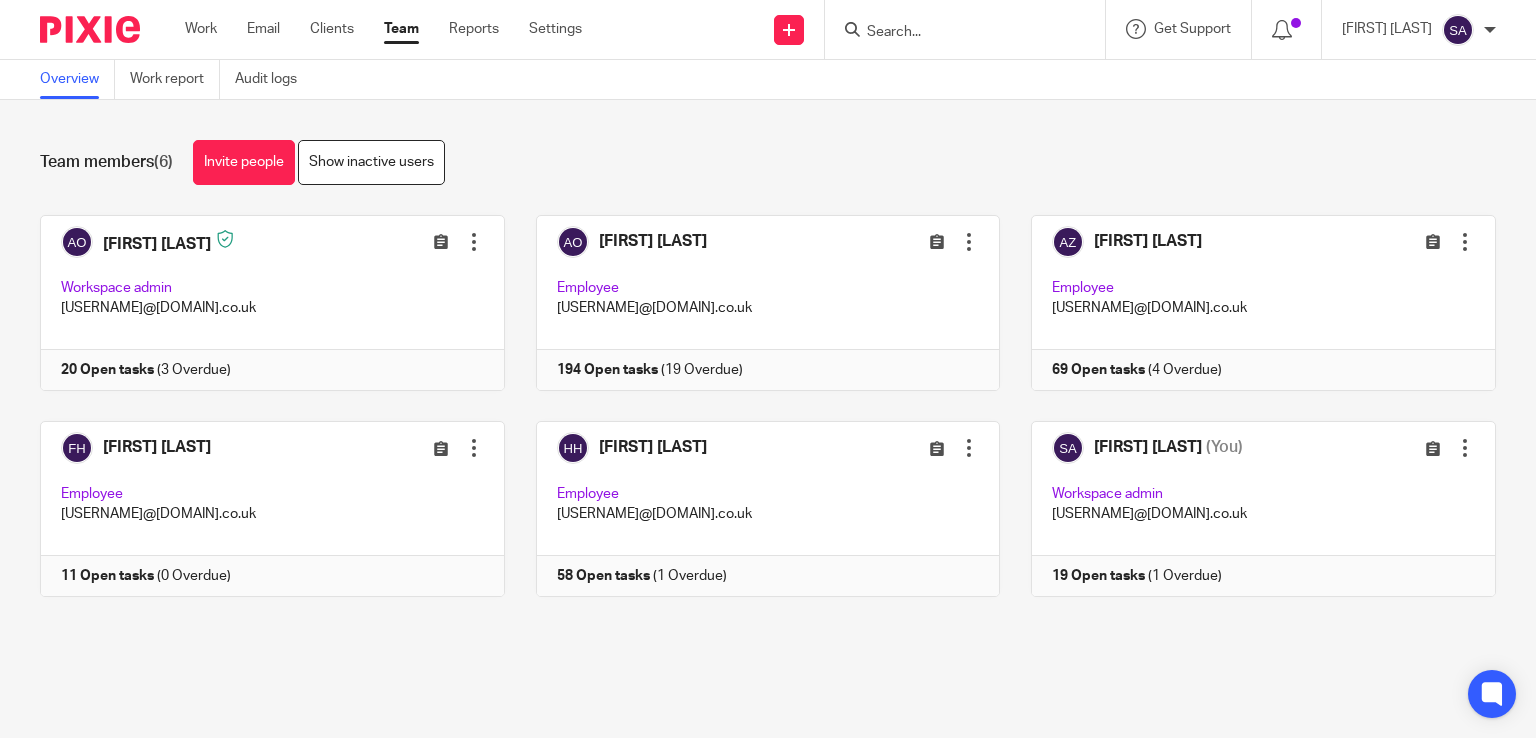scroll, scrollTop: 0, scrollLeft: 0, axis: both 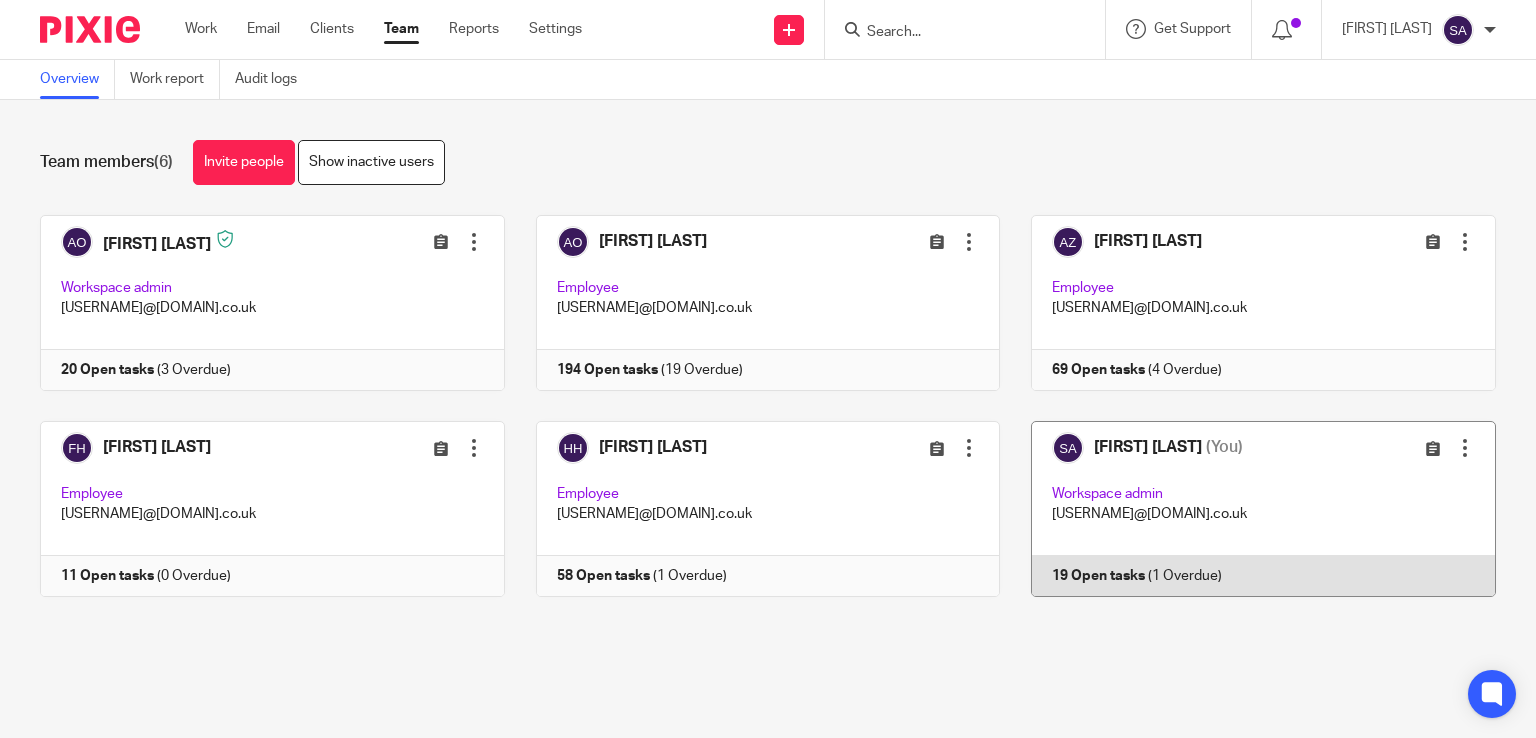 click at bounding box center (1248, 509) 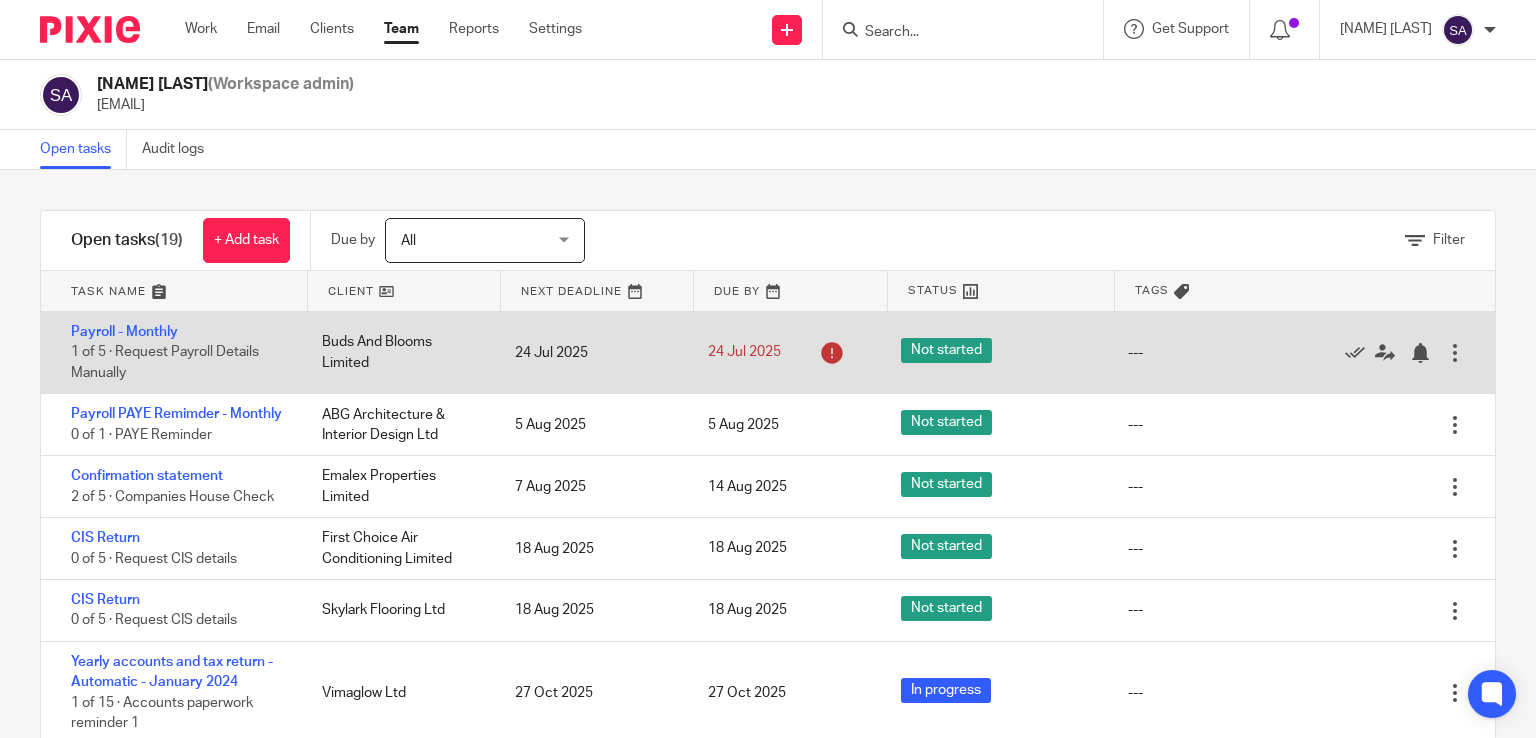 scroll, scrollTop: 0, scrollLeft: 0, axis: both 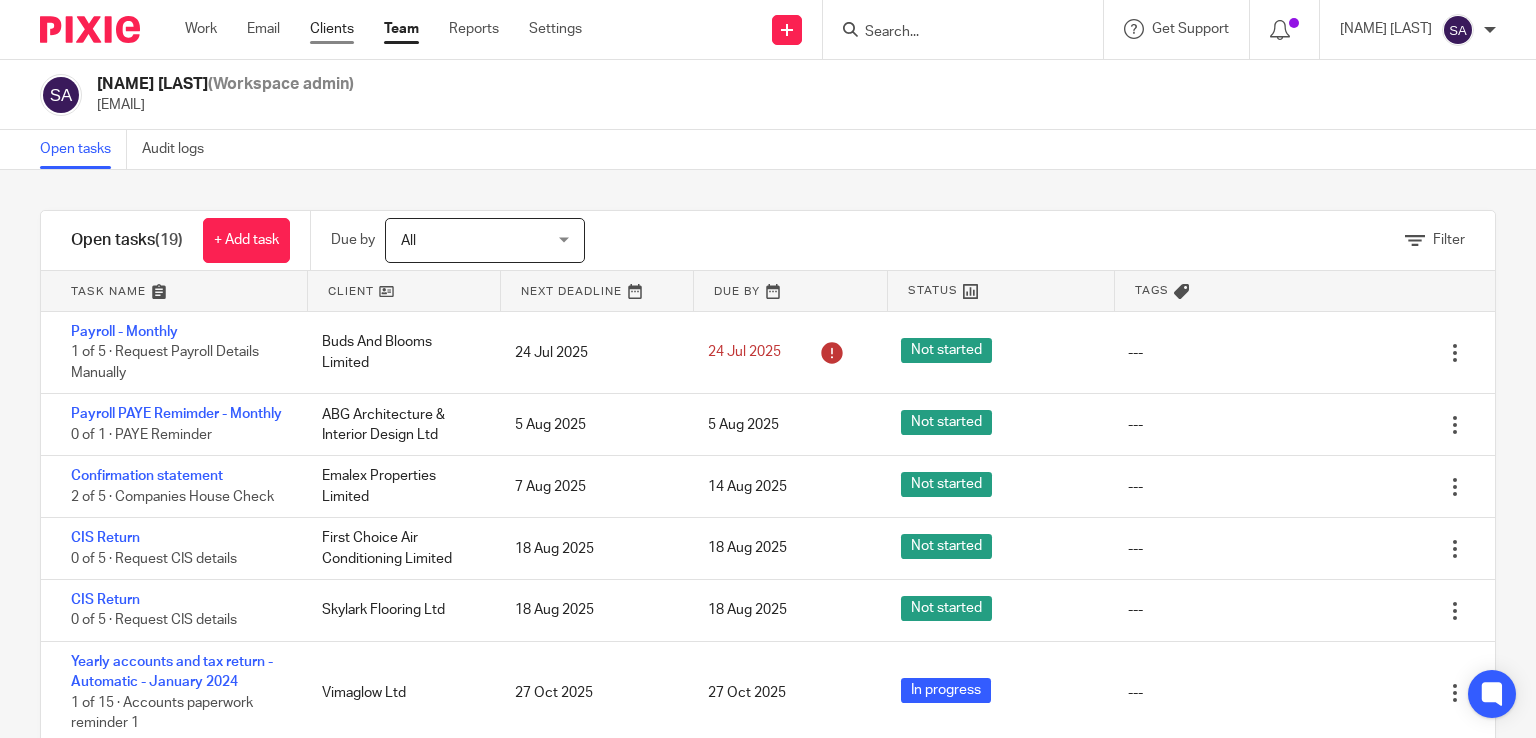 click on "Clients" at bounding box center [332, 29] 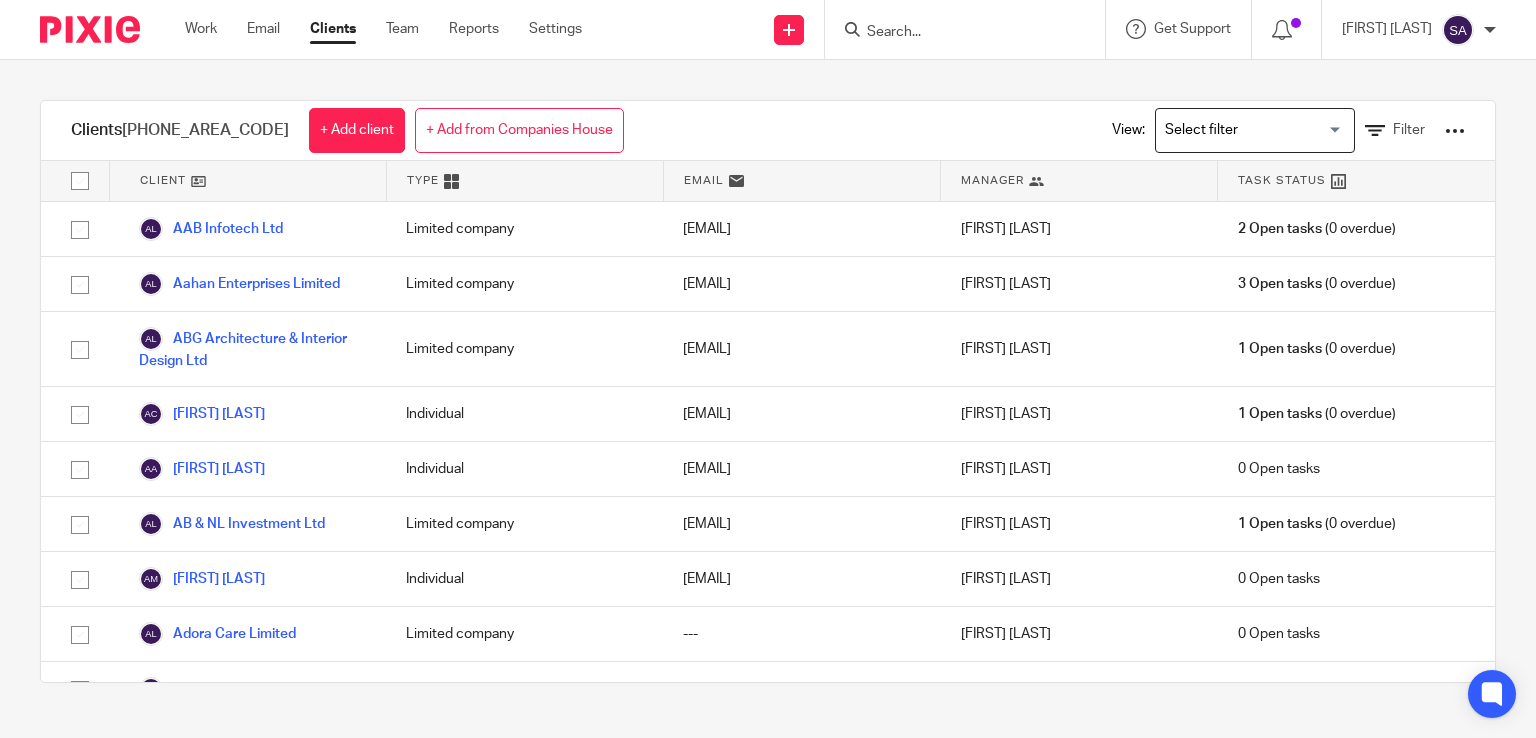 scroll, scrollTop: 0, scrollLeft: 0, axis: both 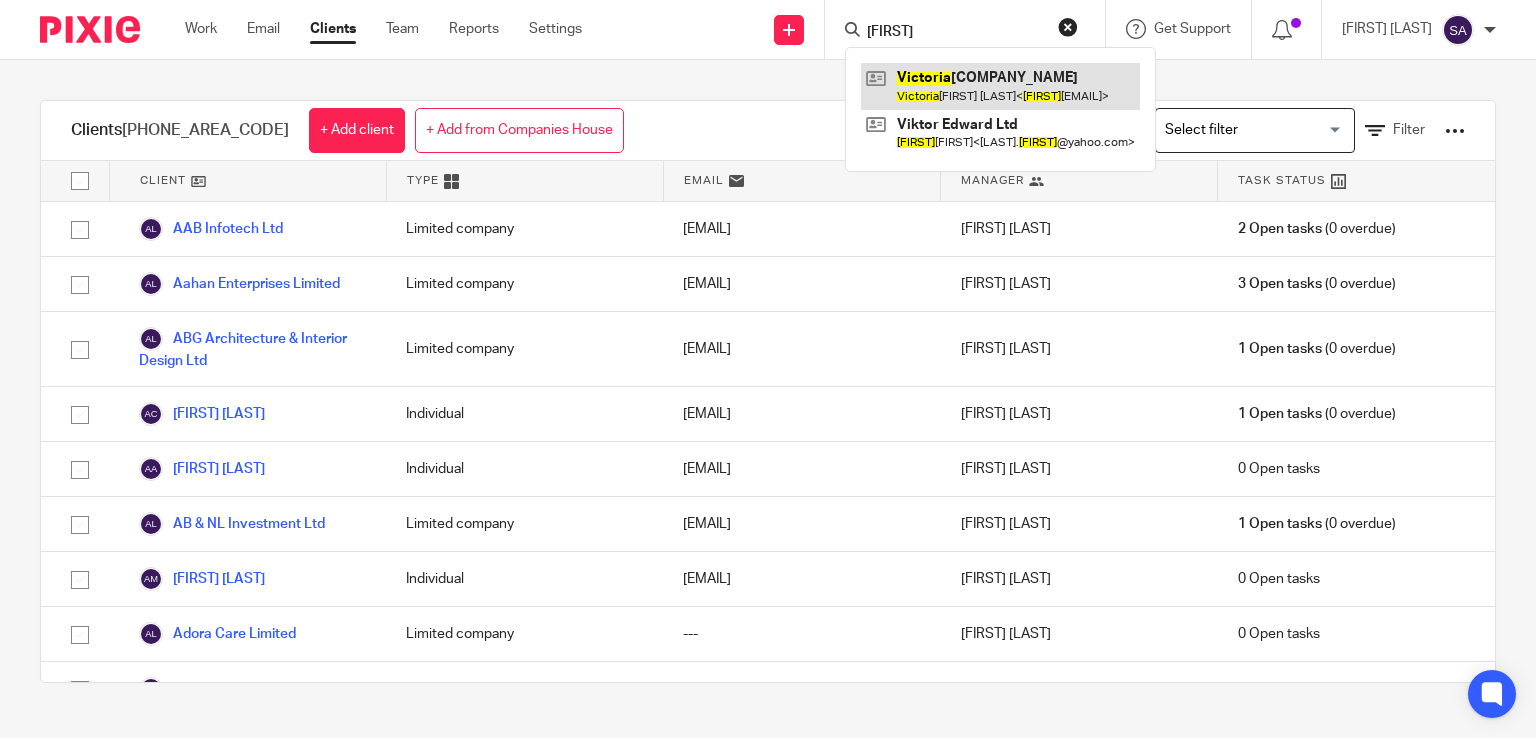 type on "victoria" 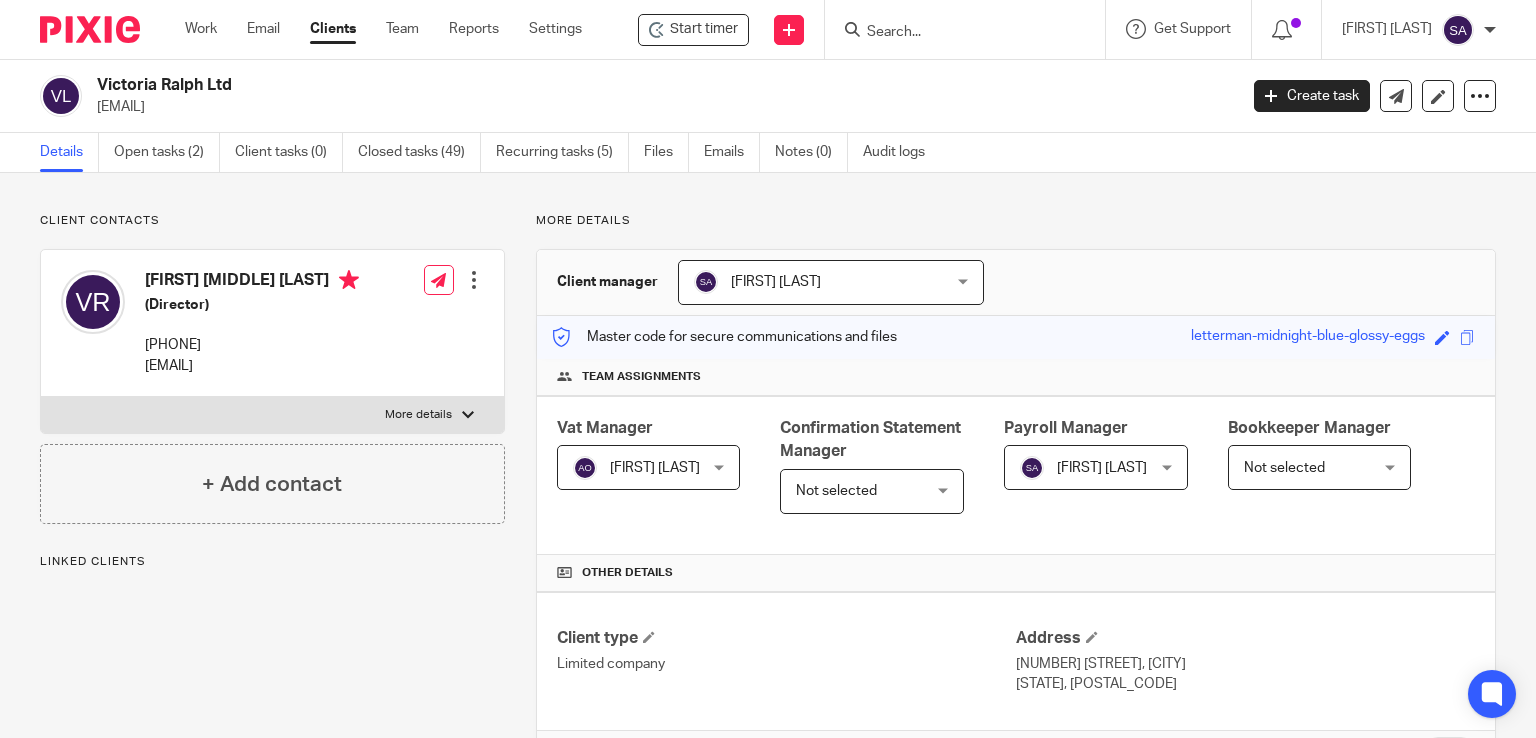 scroll, scrollTop: 0, scrollLeft: 0, axis: both 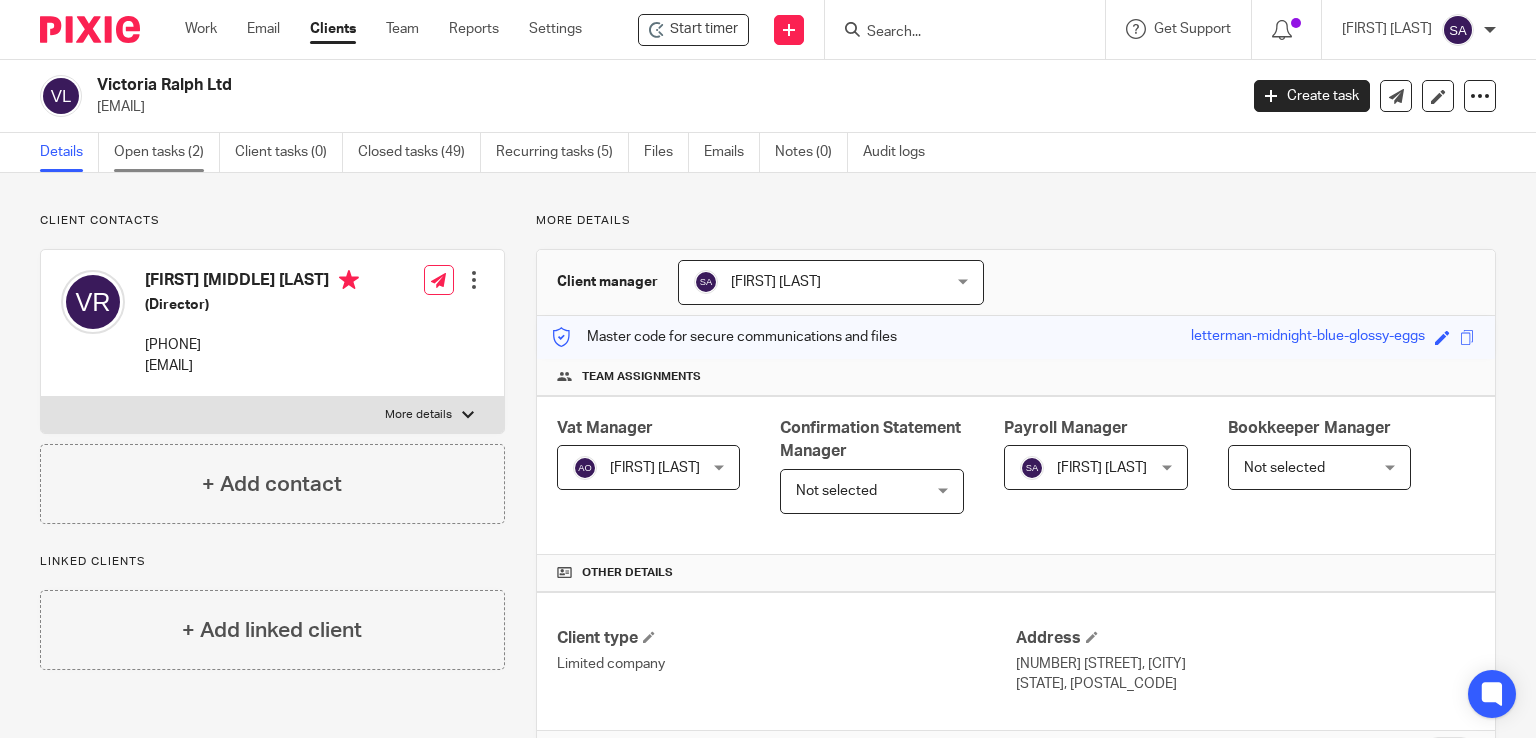 click on "Open tasks (2)" at bounding box center (167, 152) 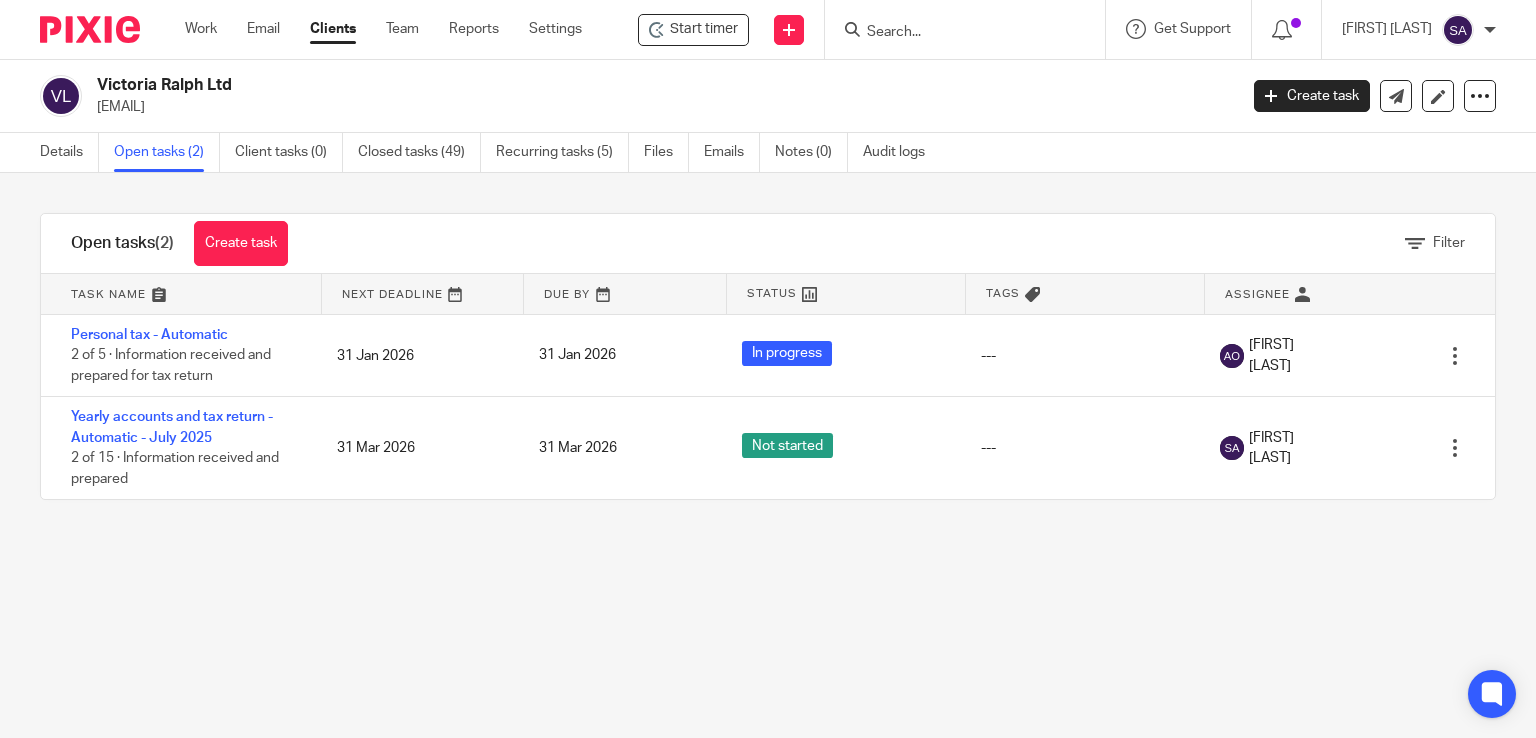 scroll, scrollTop: 0, scrollLeft: 0, axis: both 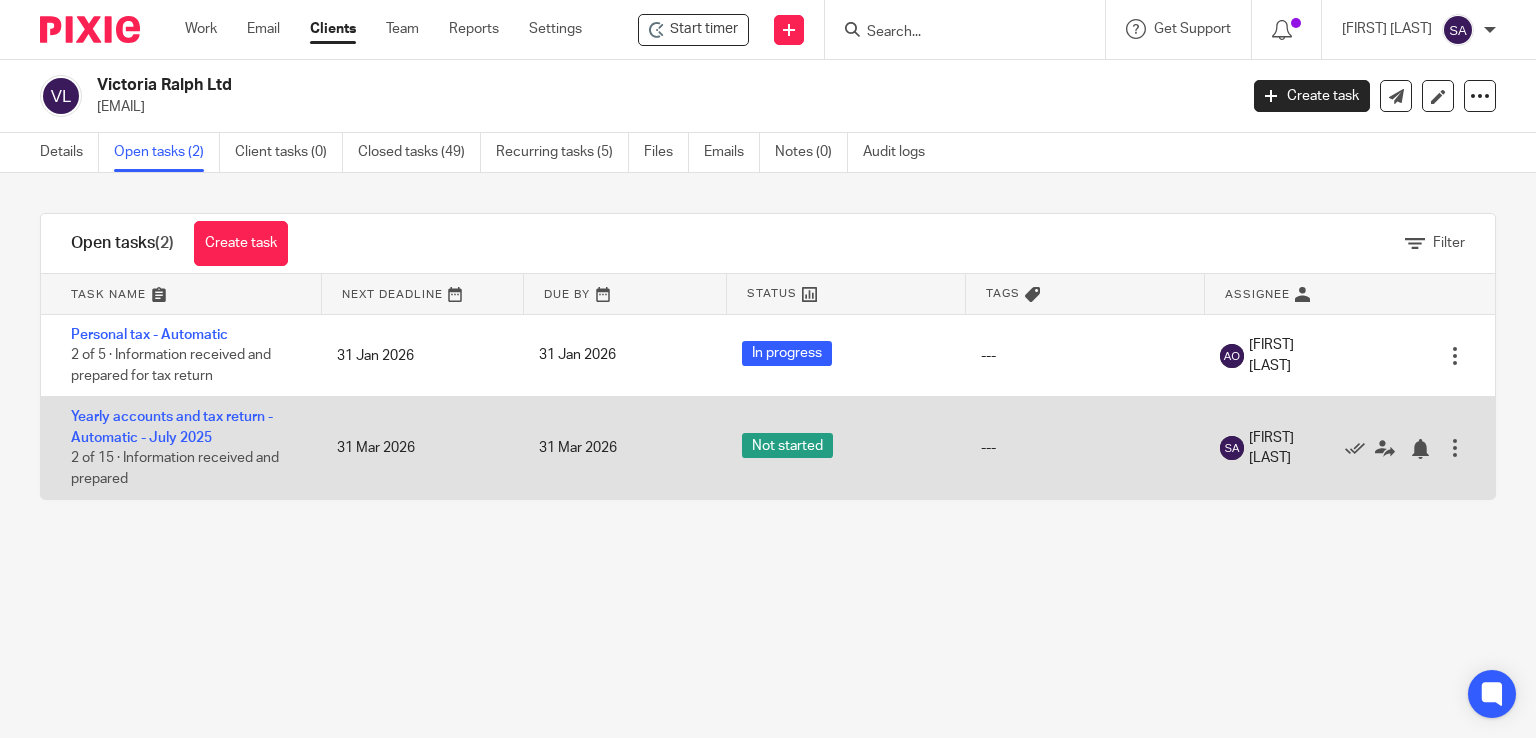 click on "Yearly accounts and tax return - Automatic - [DATE]
2
of
15 ·
Information received and prepared" at bounding box center [179, 448] 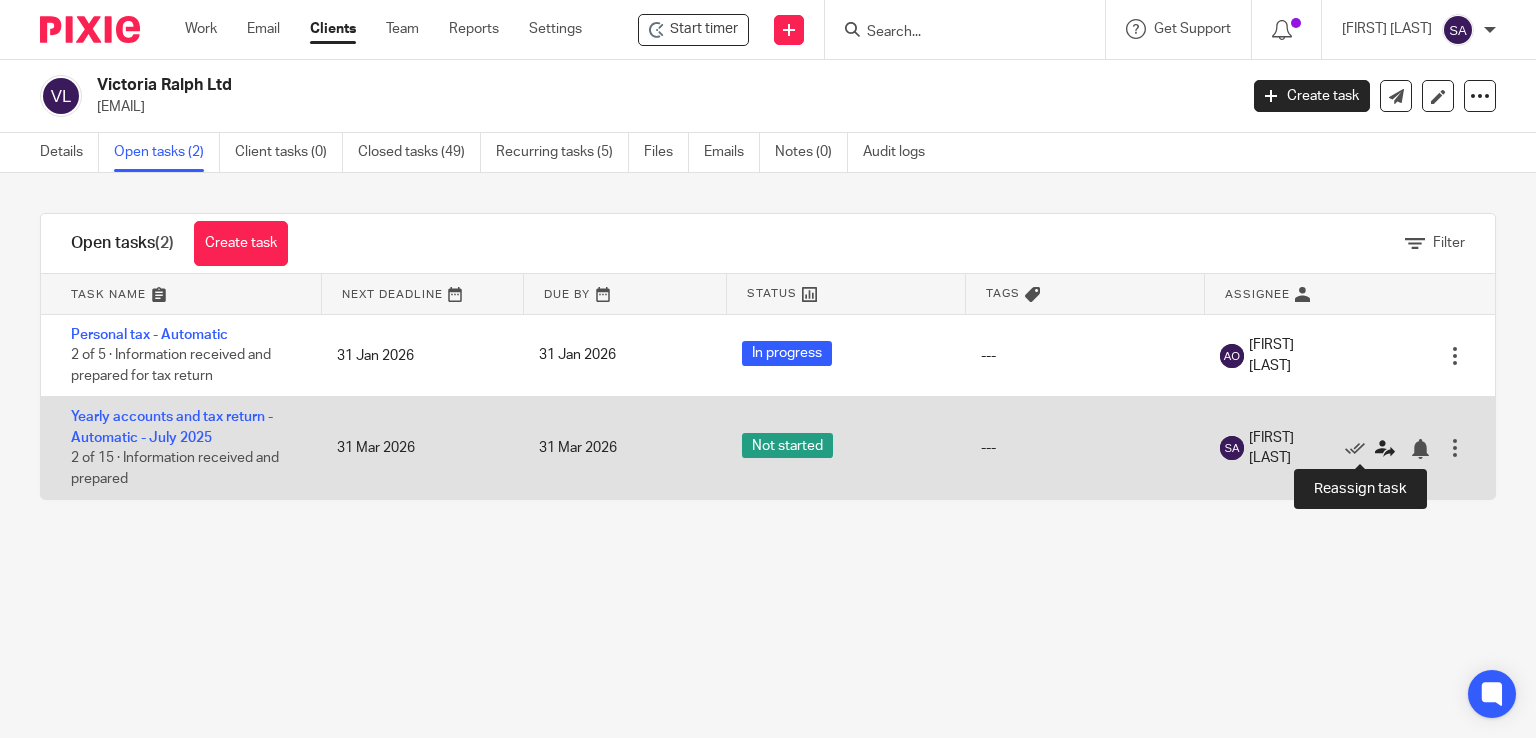 click at bounding box center (1385, 449) 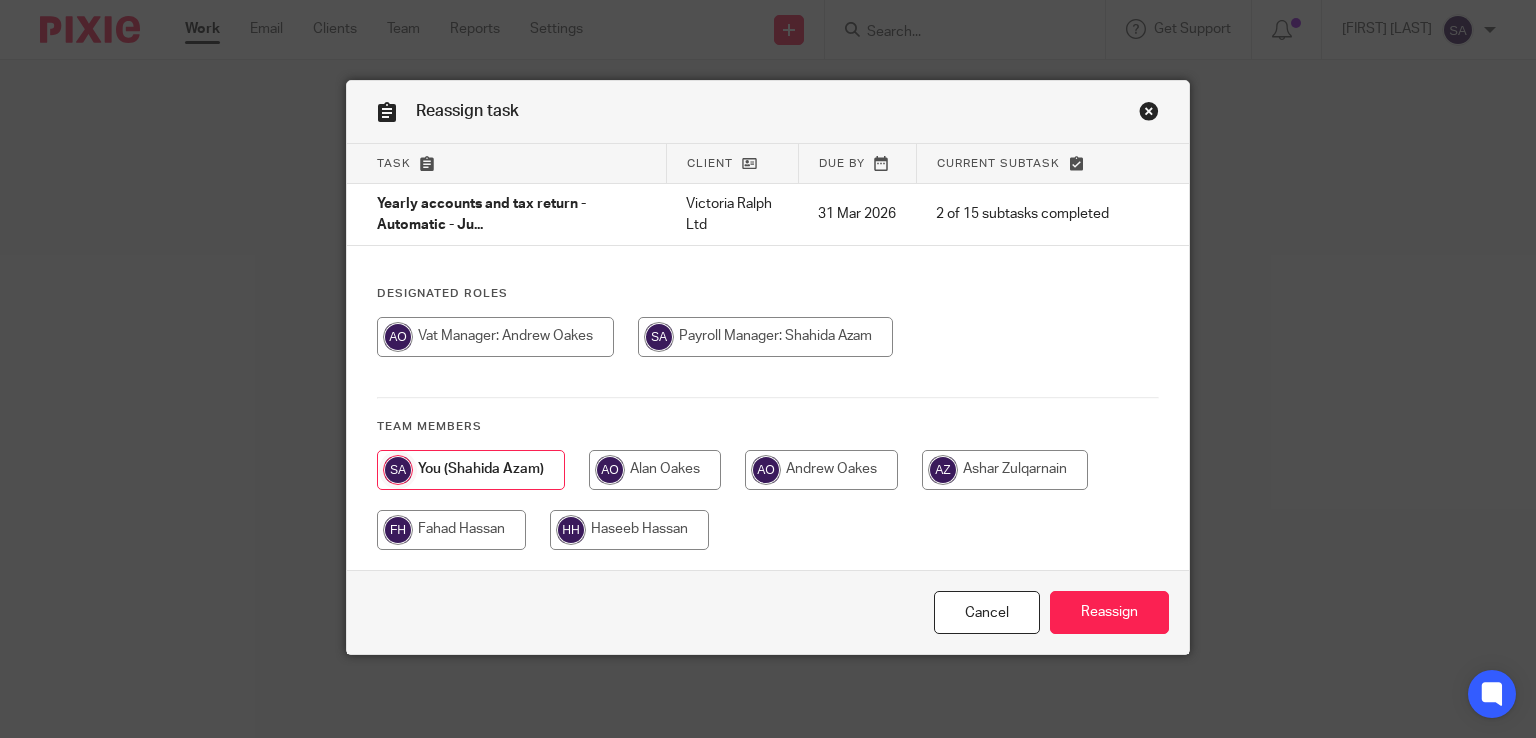 scroll, scrollTop: 0, scrollLeft: 0, axis: both 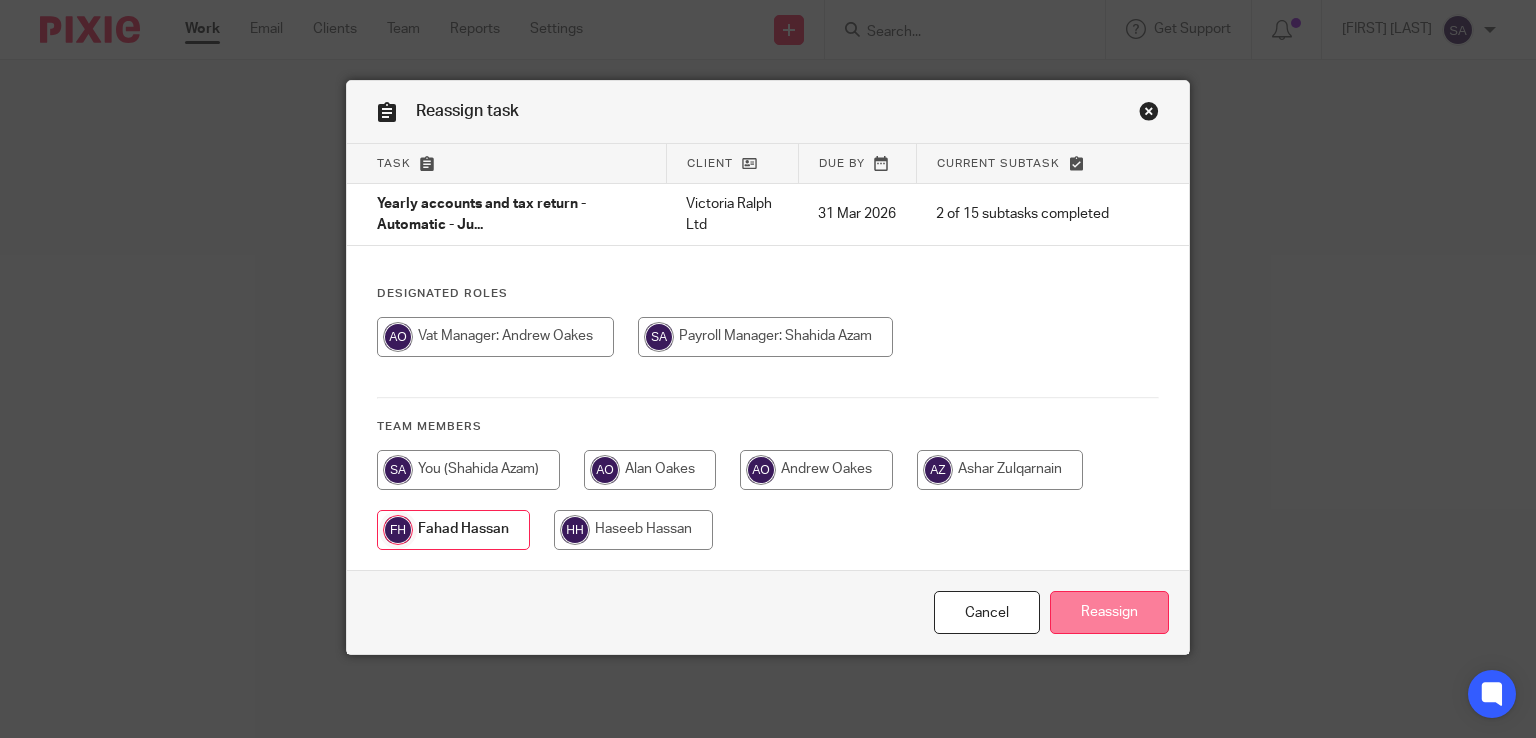 click on "Reassign" at bounding box center [1109, 612] 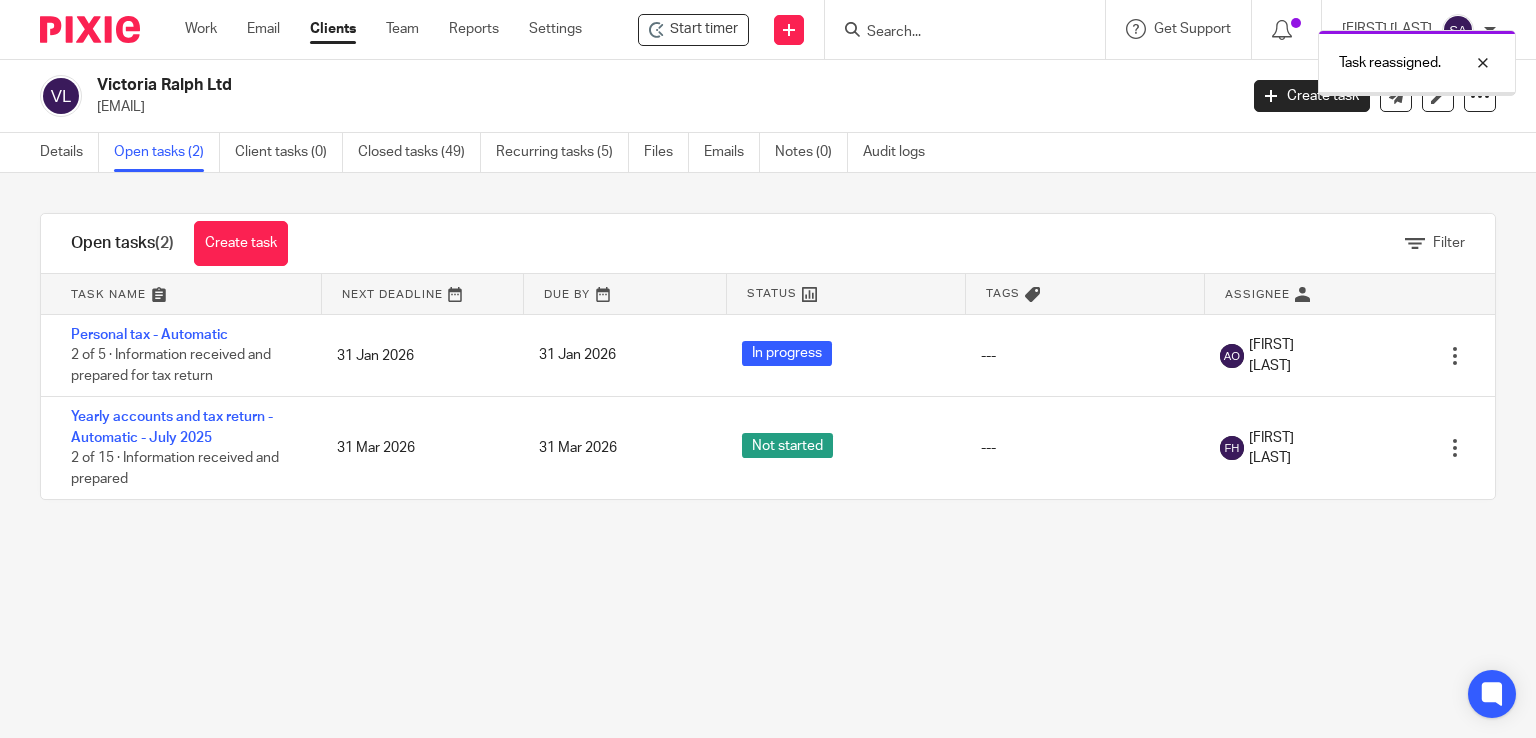 scroll, scrollTop: 0, scrollLeft: 0, axis: both 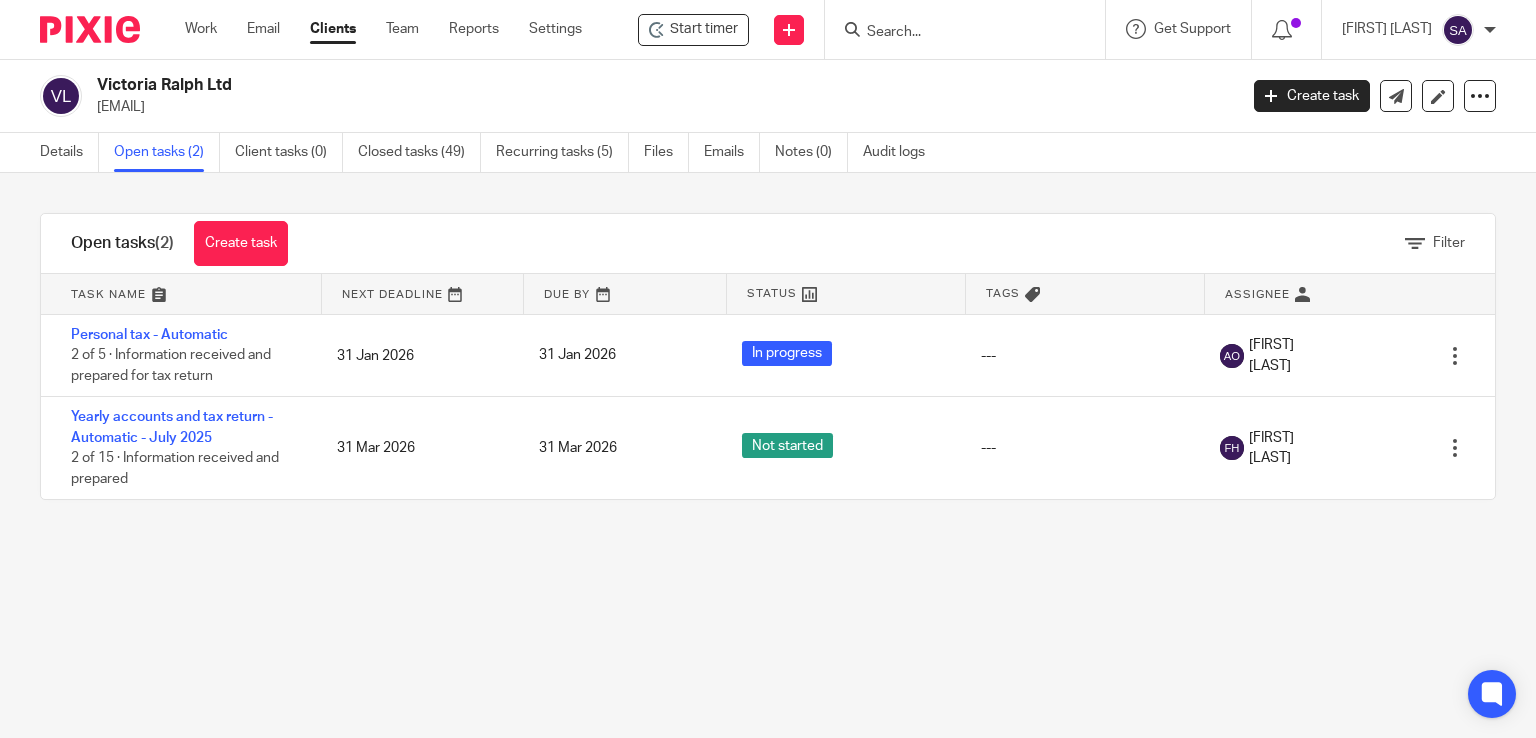 click at bounding box center (955, 33) 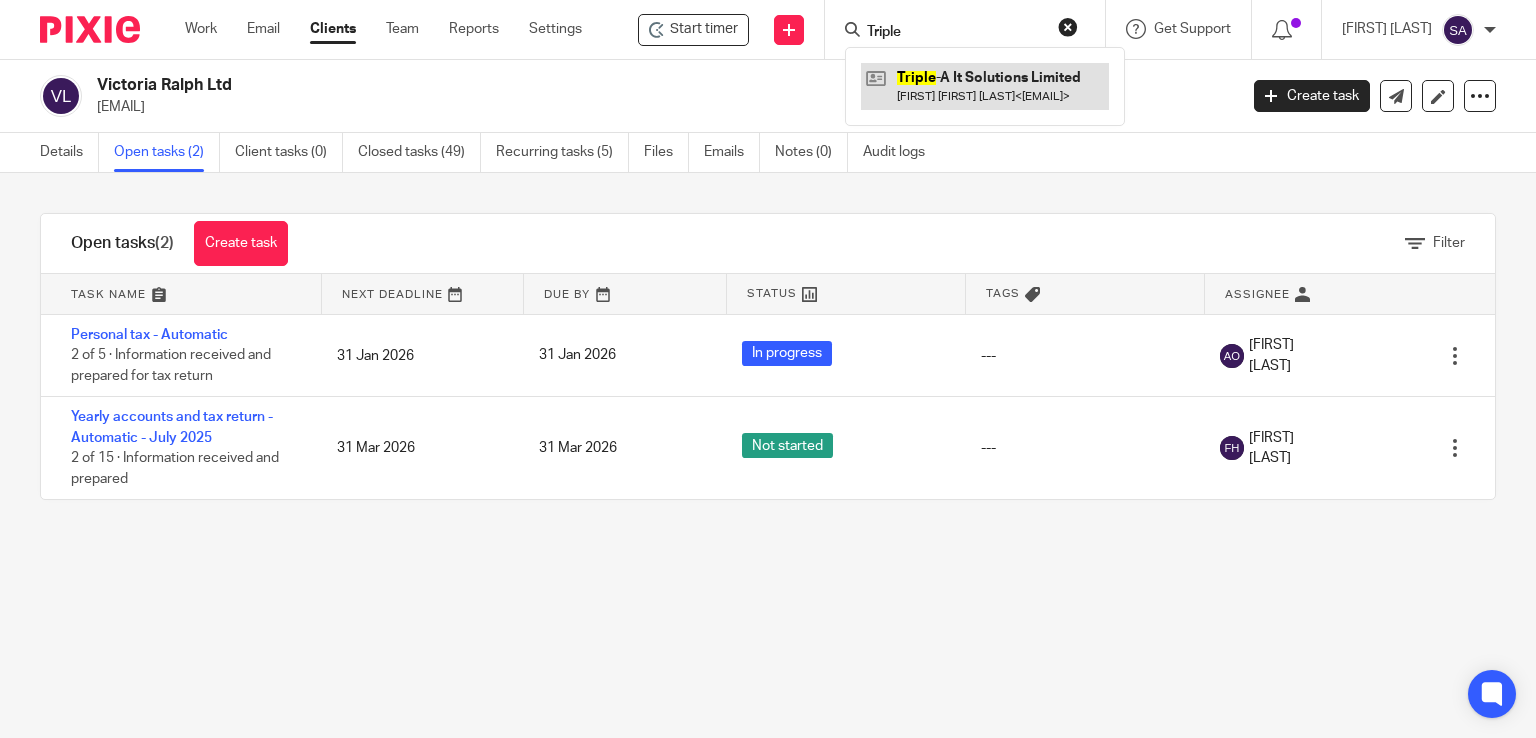 type on "Triple" 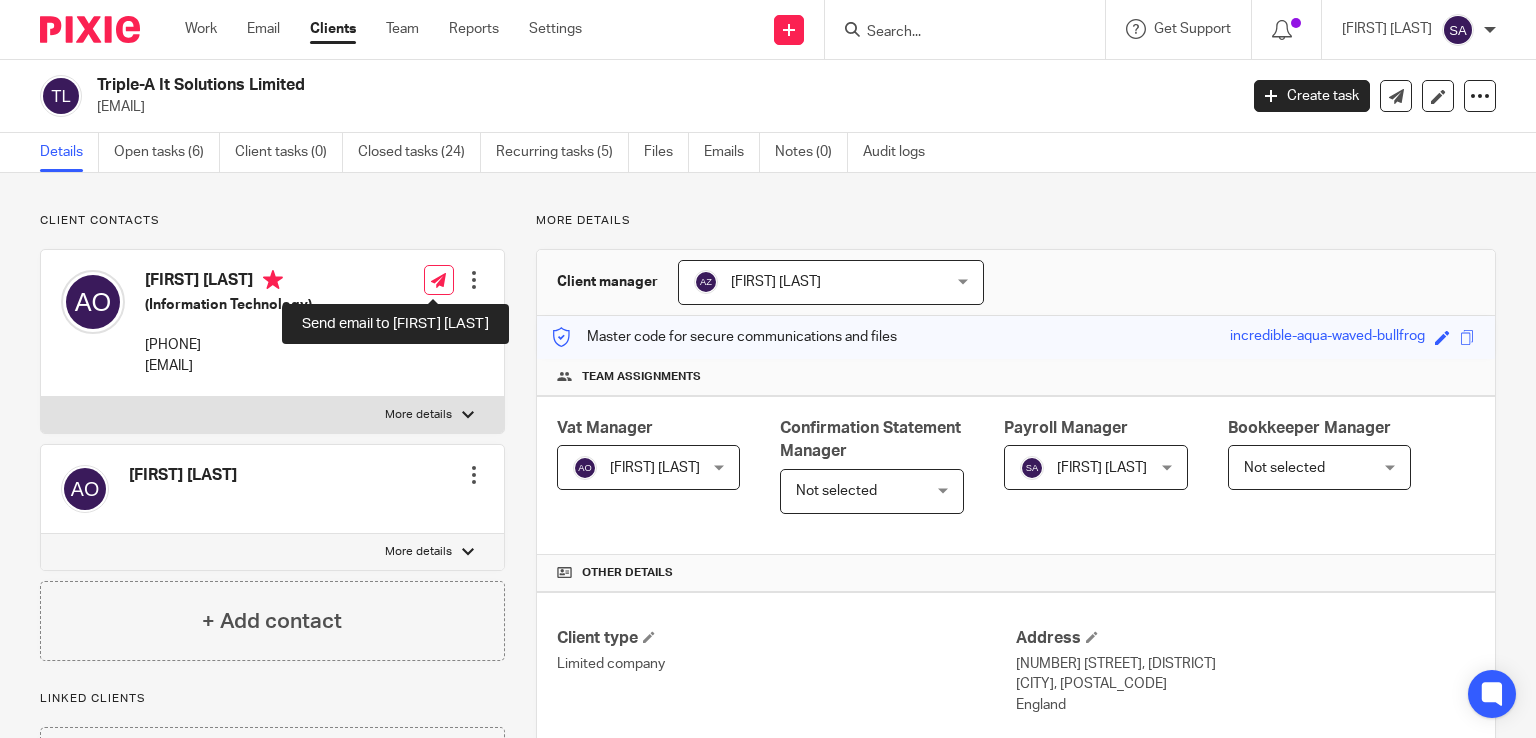 scroll, scrollTop: 0, scrollLeft: 0, axis: both 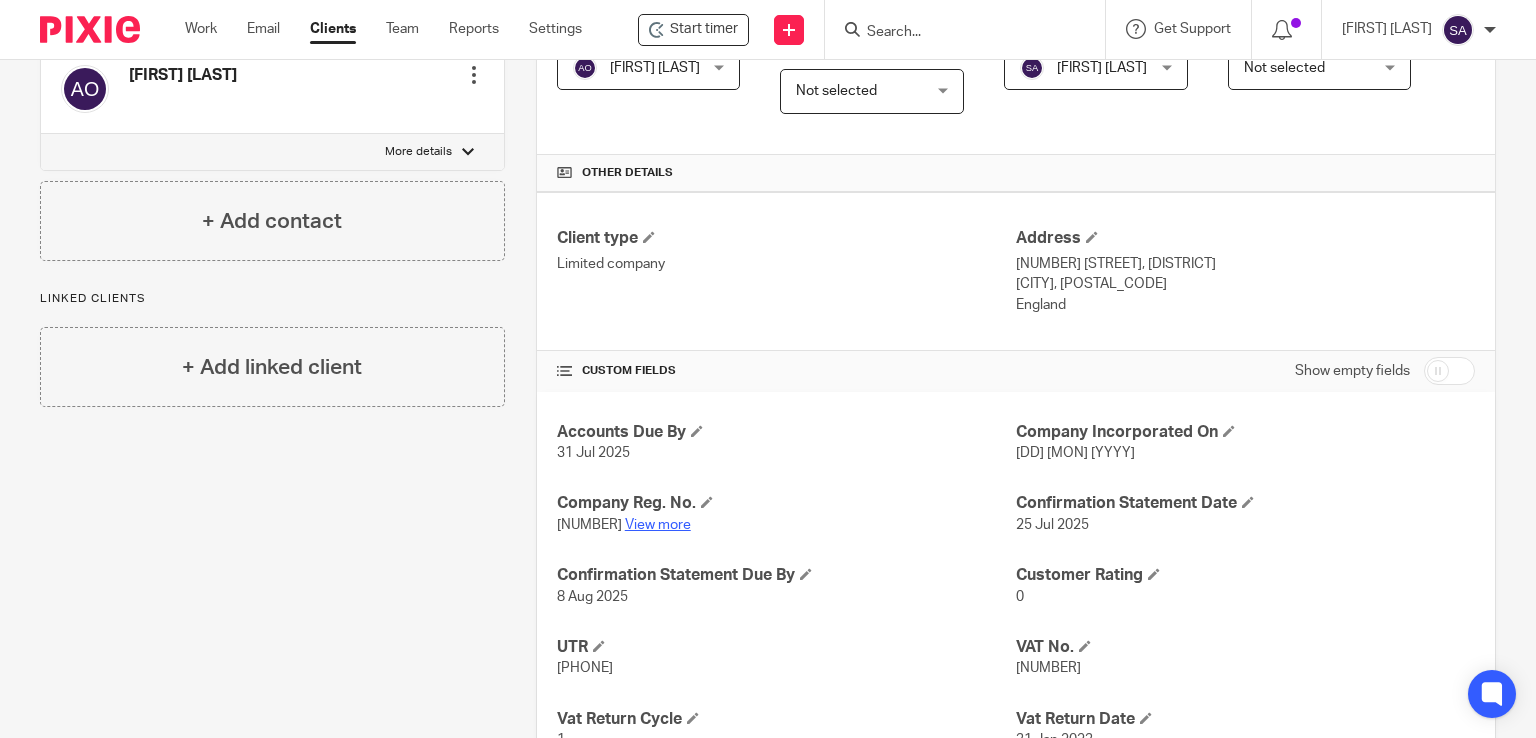 click on "View more" at bounding box center [658, 525] 